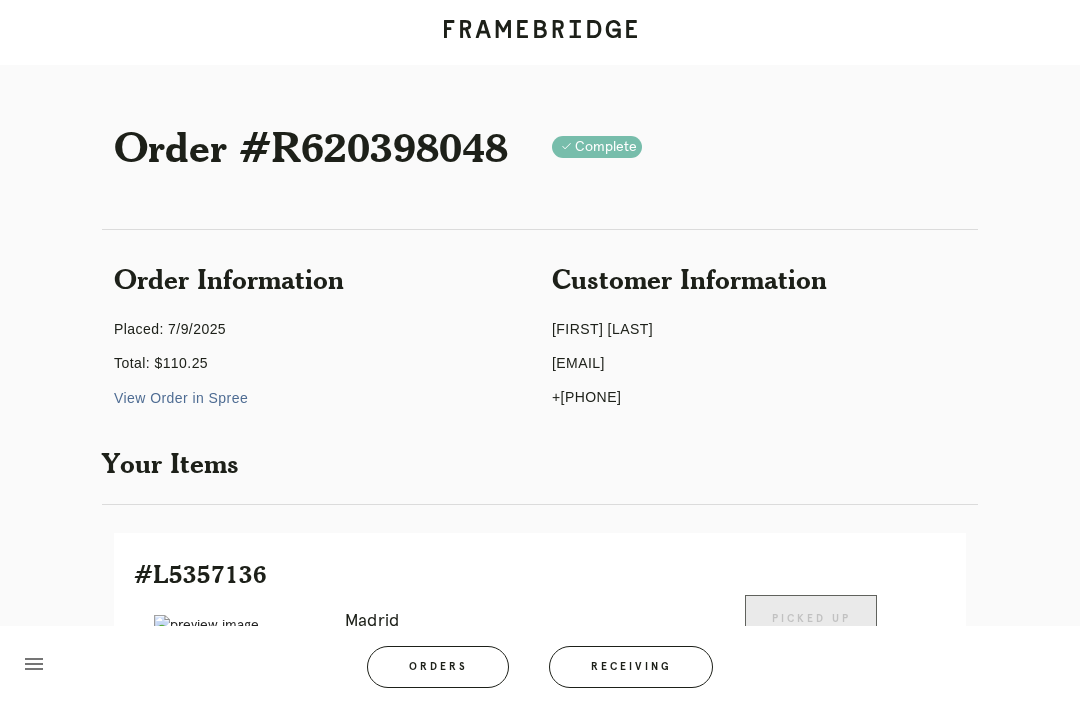 scroll, scrollTop: 492, scrollLeft: 0, axis: vertical 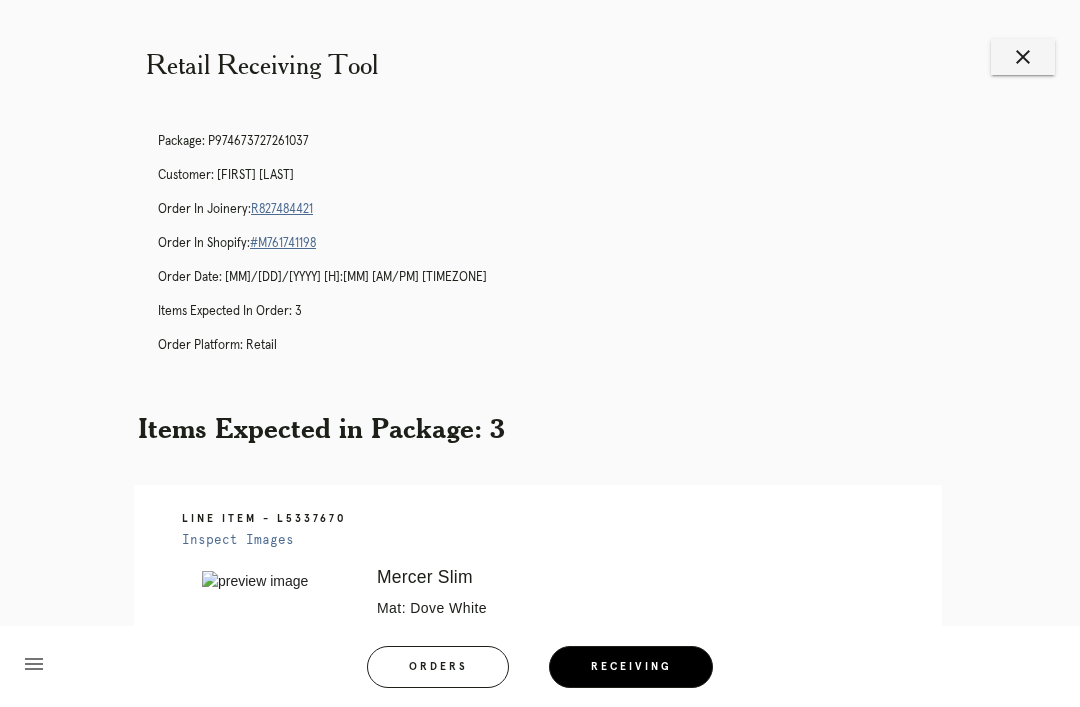 click on "close" at bounding box center [1023, 57] 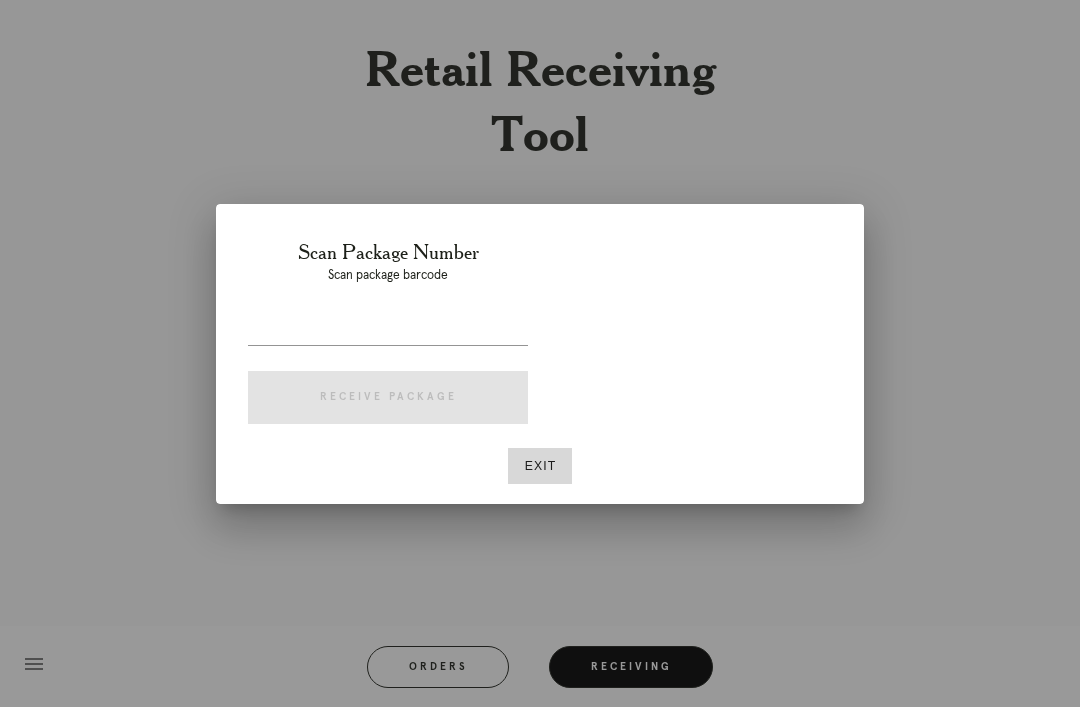 scroll, scrollTop: 0, scrollLeft: 0, axis: both 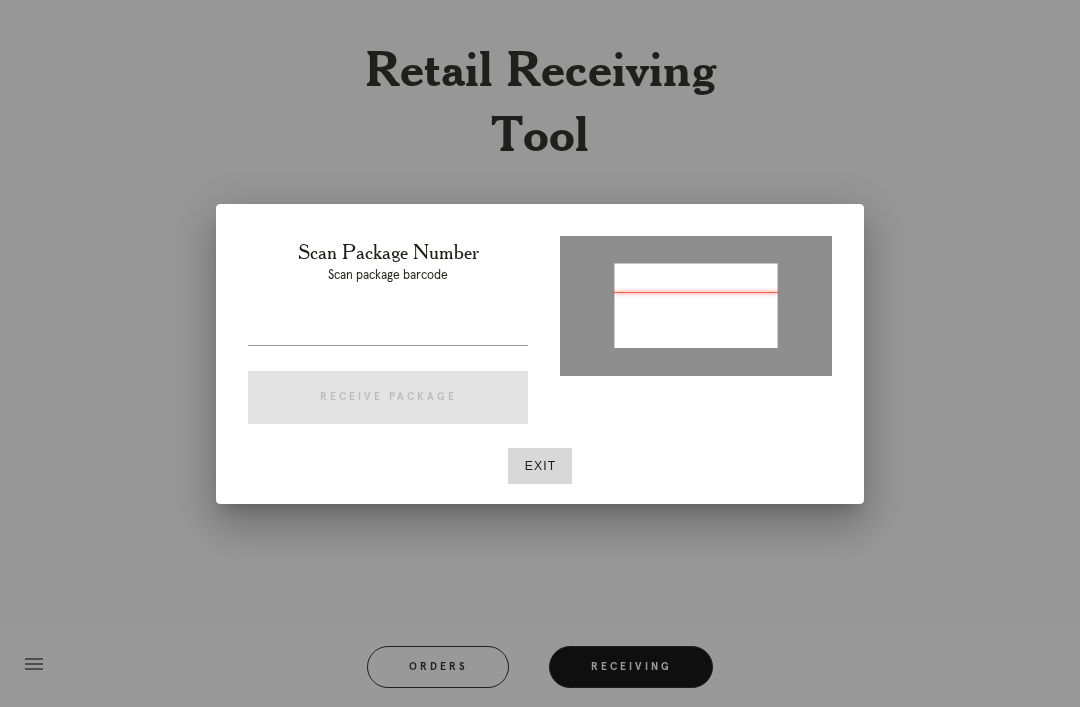 type on "P534763714800435" 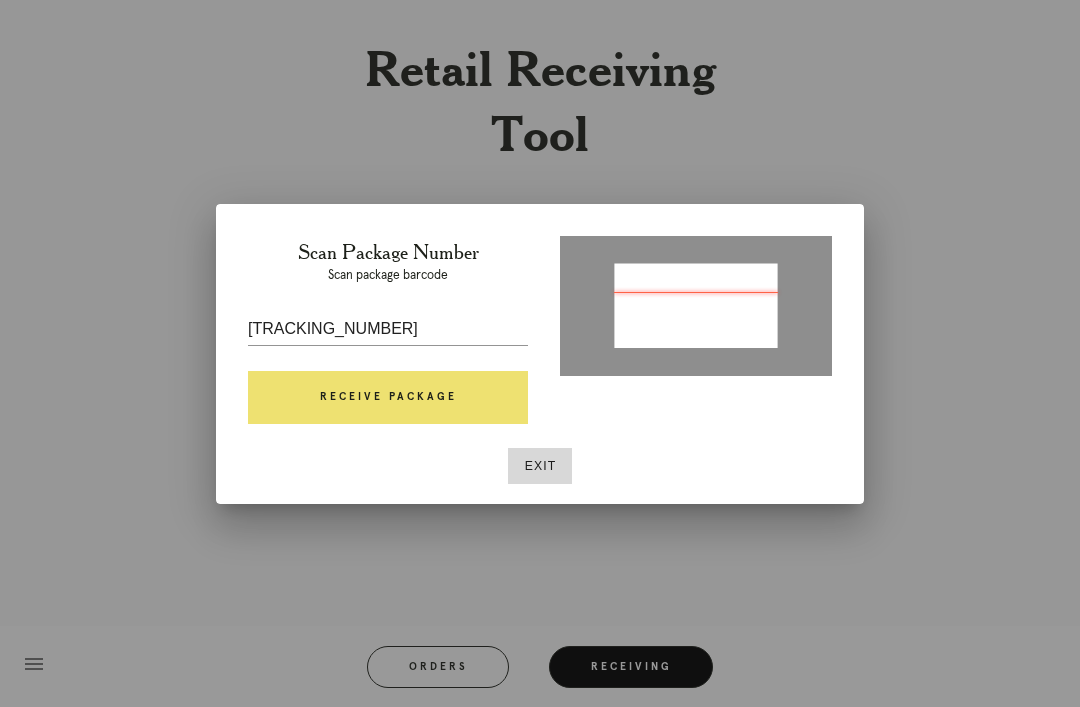click on "Receive Package" at bounding box center [388, 398] 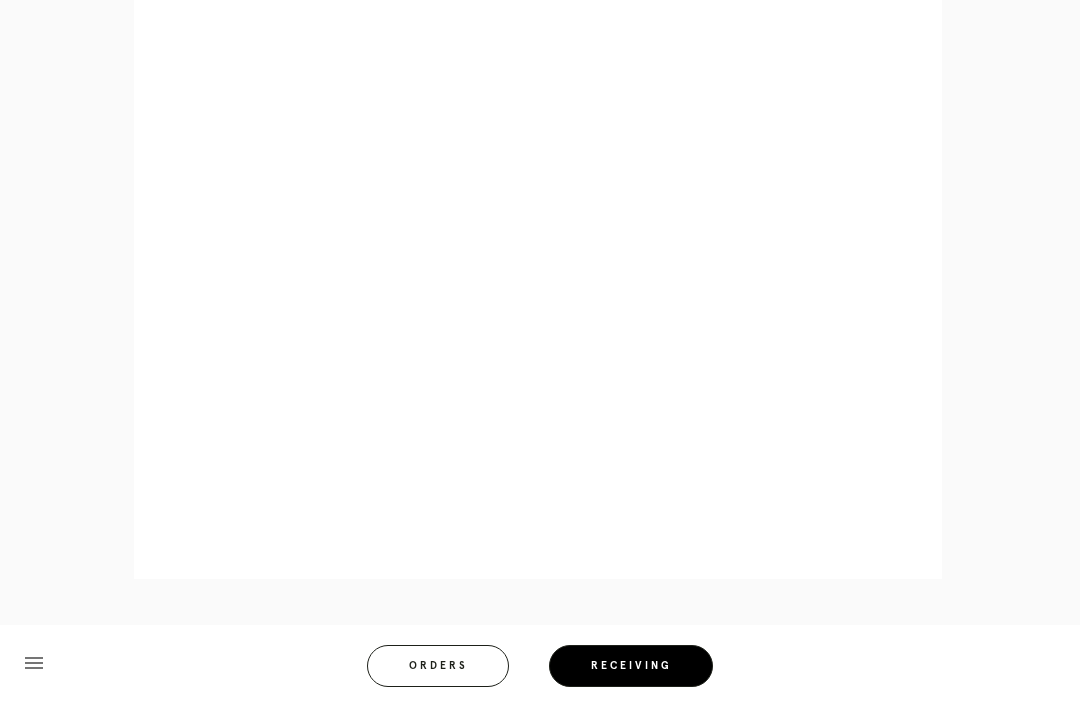 scroll, scrollTop: 922, scrollLeft: 0, axis: vertical 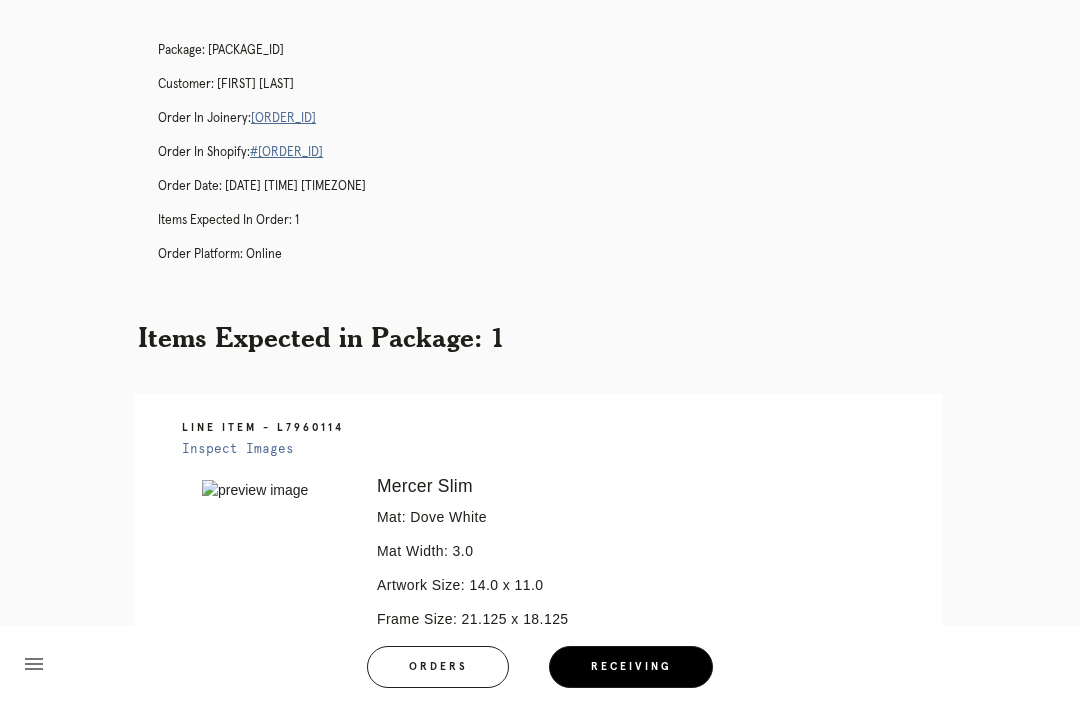 click on "[ORDER_ID]" at bounding box center (283, 118) 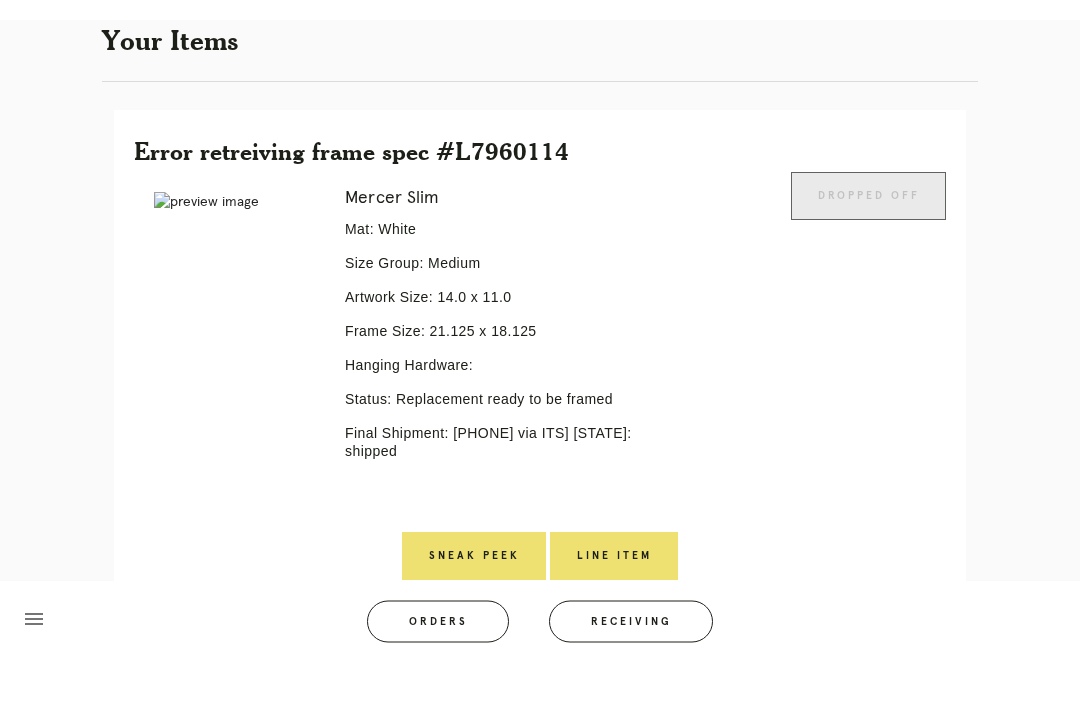 scroll, scrollTop: 365, scrollLeft: 0, axis: vertical 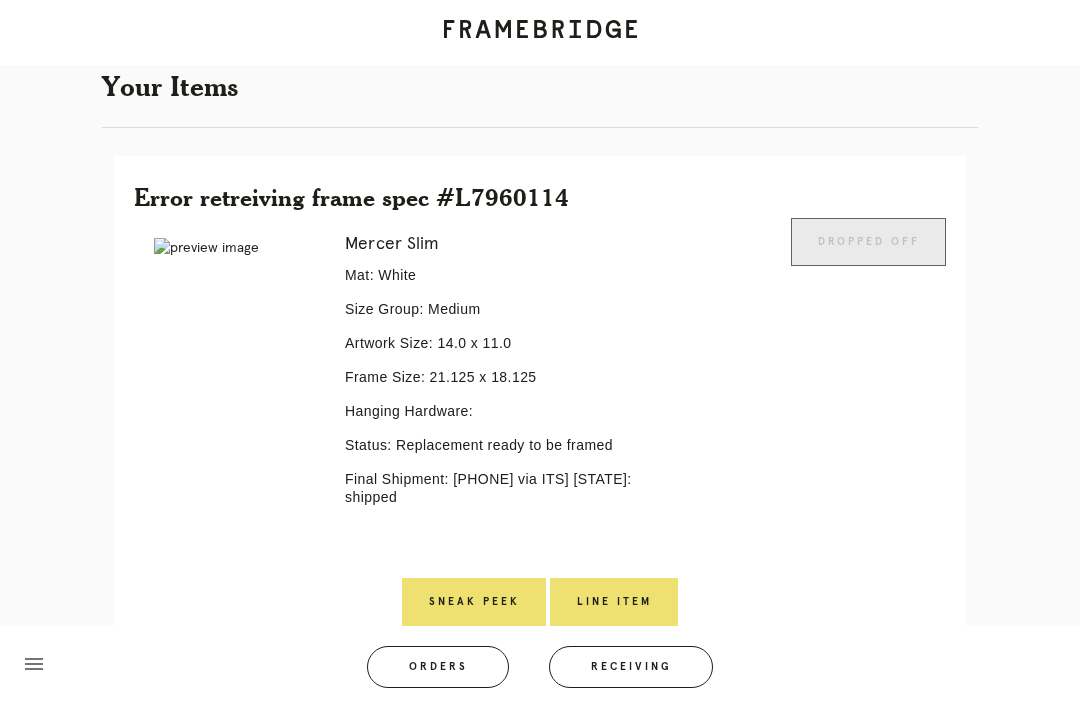 click on "menu
Orders
Receiving
Logged in as:   darby.finch@framebridge.com   River North
Logout" at bounding box center (540, 673) 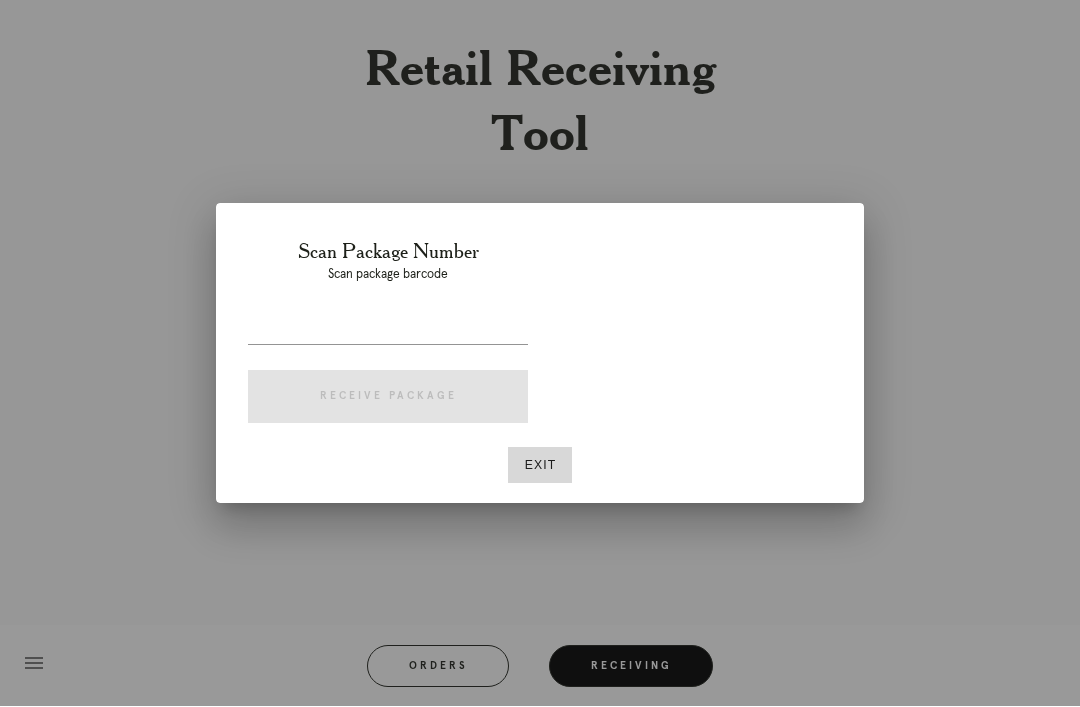 scroll, scrollTop: 64, scrollLeft: 0, axis: vertical 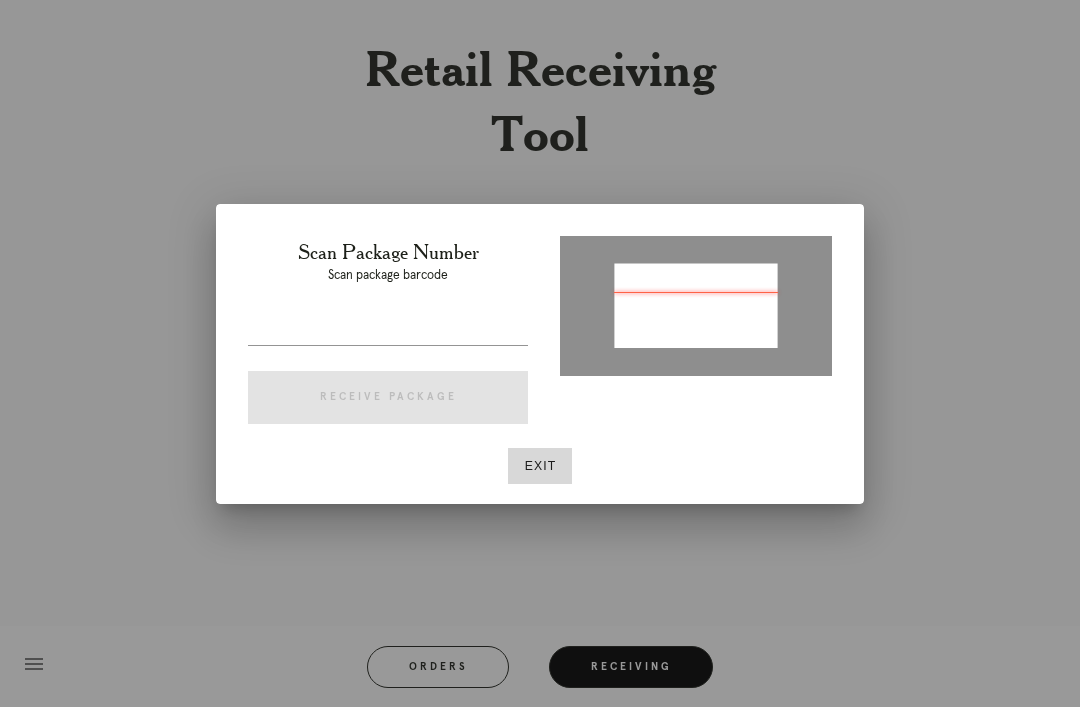 type on "P740973997963709" 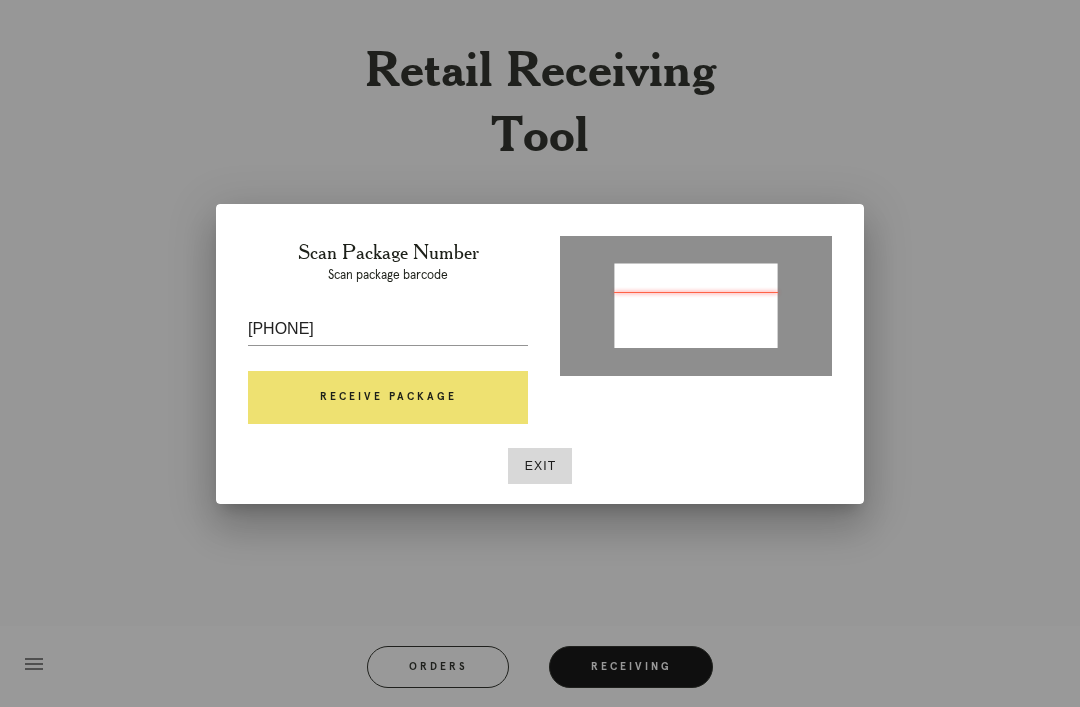 click on "Receive Package" at bounding box center (388, 398) 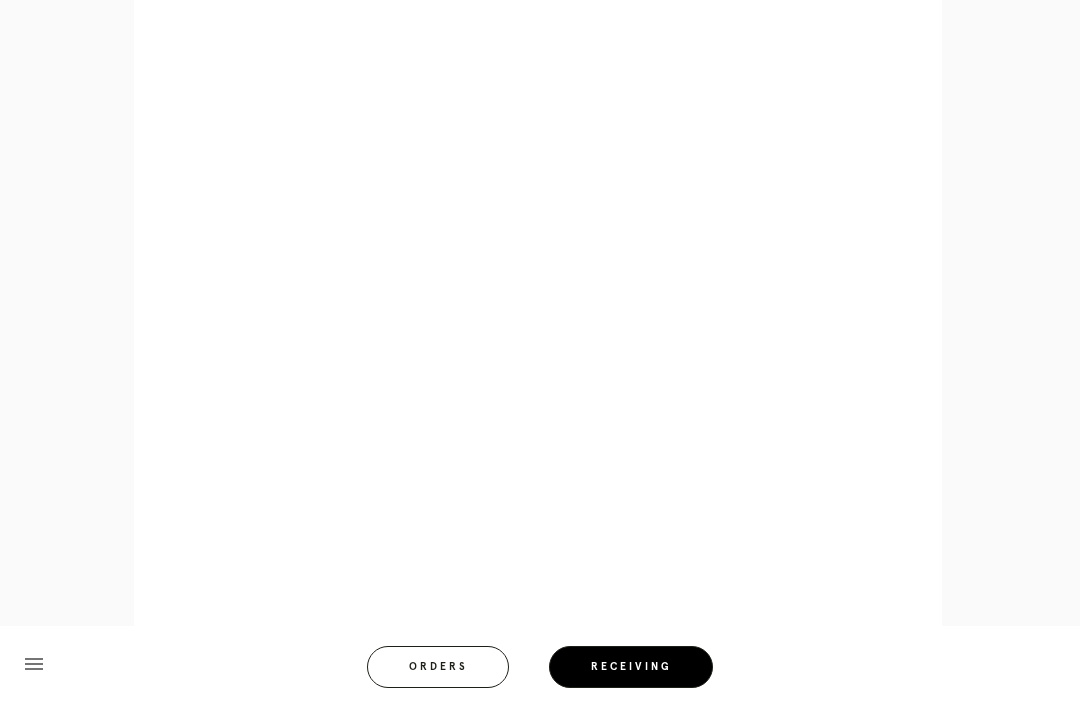 scroll, scrollTop: 1074, scrollLeft: 0, axis: vertical 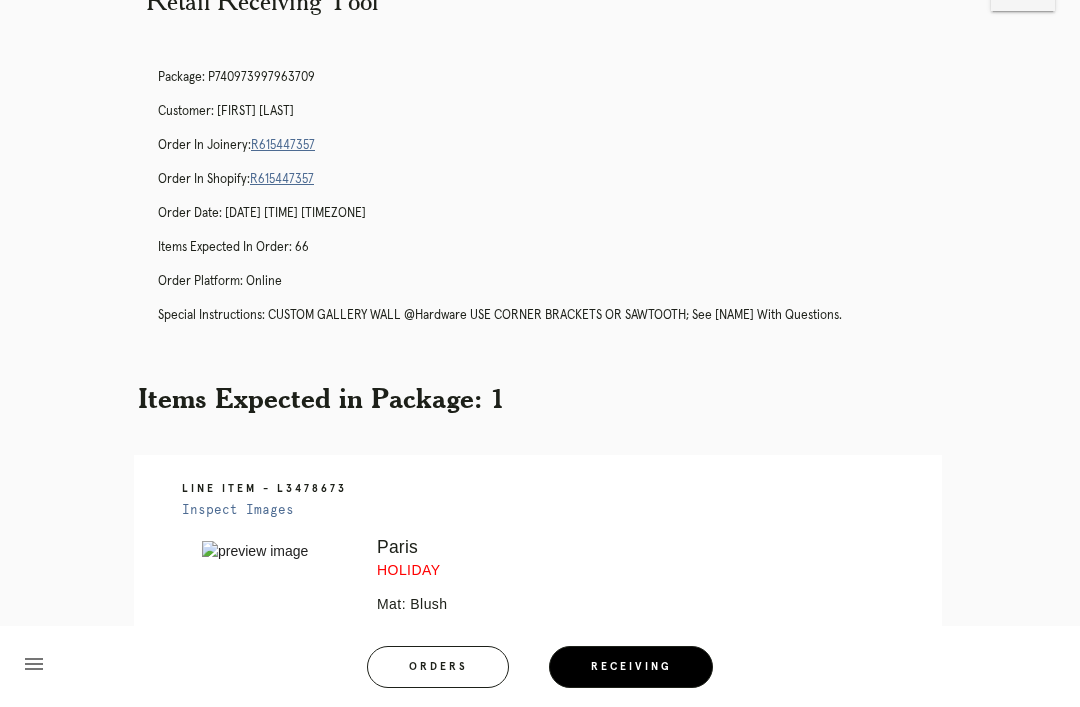 click on "R615447357" at bounding box center [283, 145] 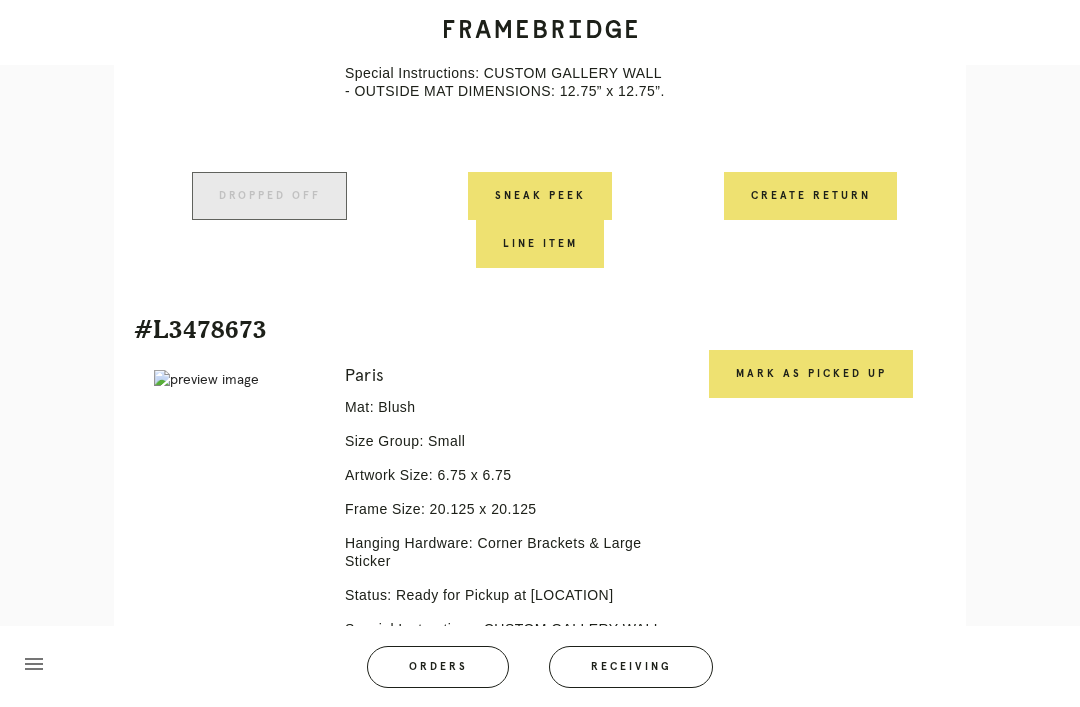 scroll, scrollTop: 7296, scrollLeft: 0, axis: vertical 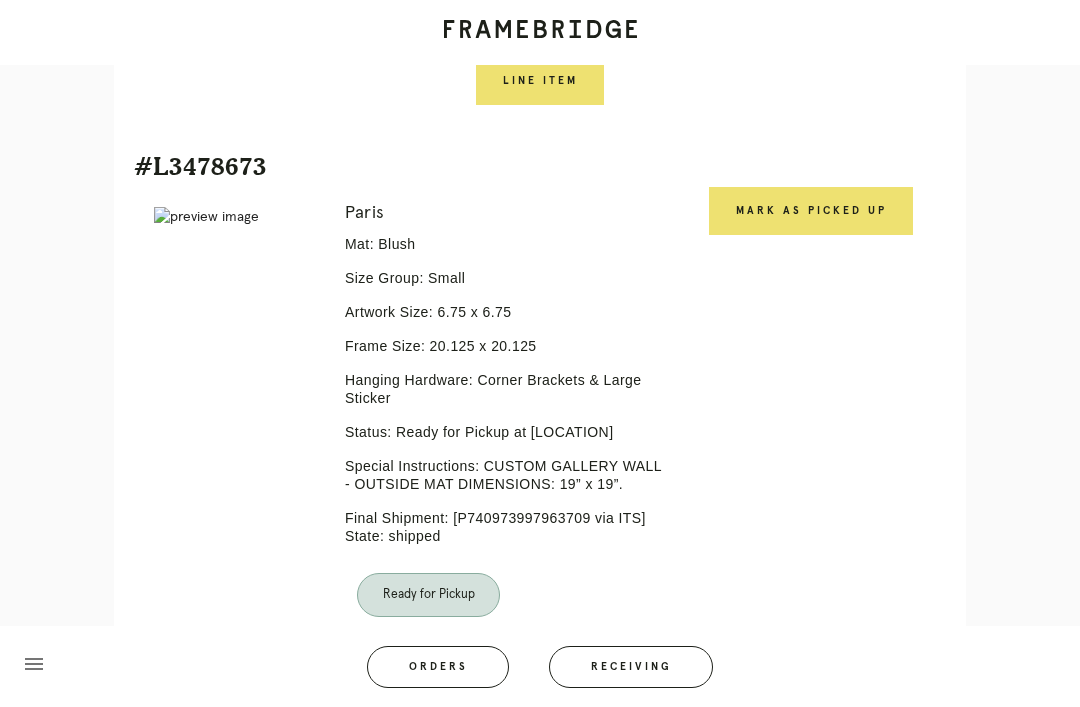 click on "Mark as Picked Up" at bounding box center [811, 211] 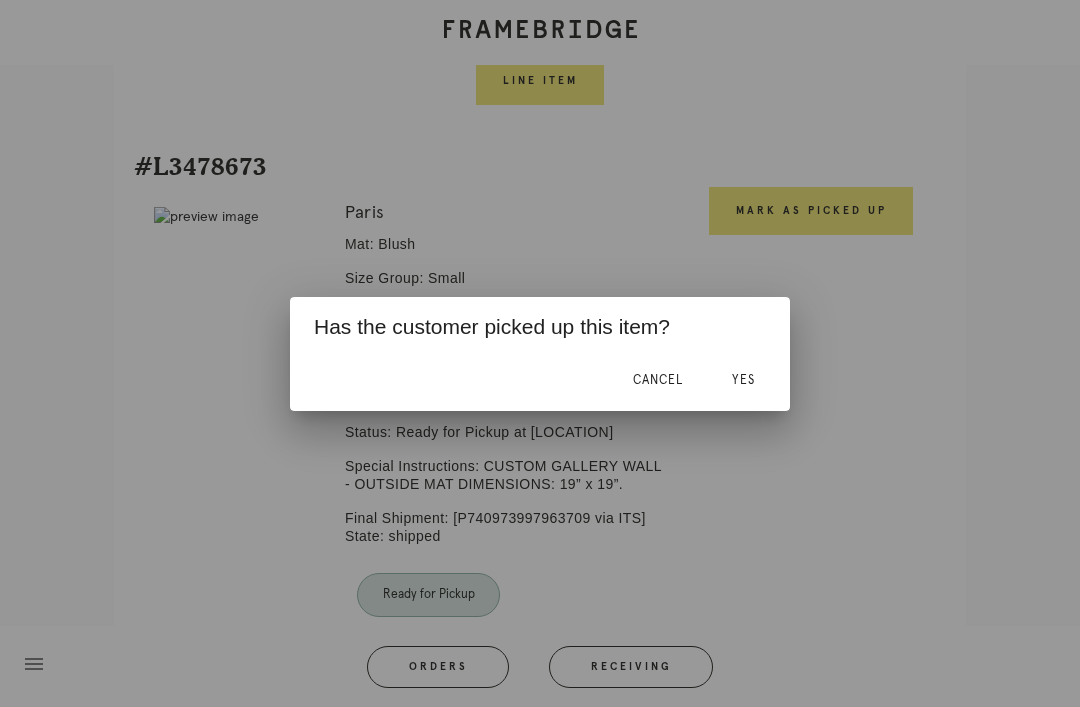click on "Yes" at bounding box center [743, 381] 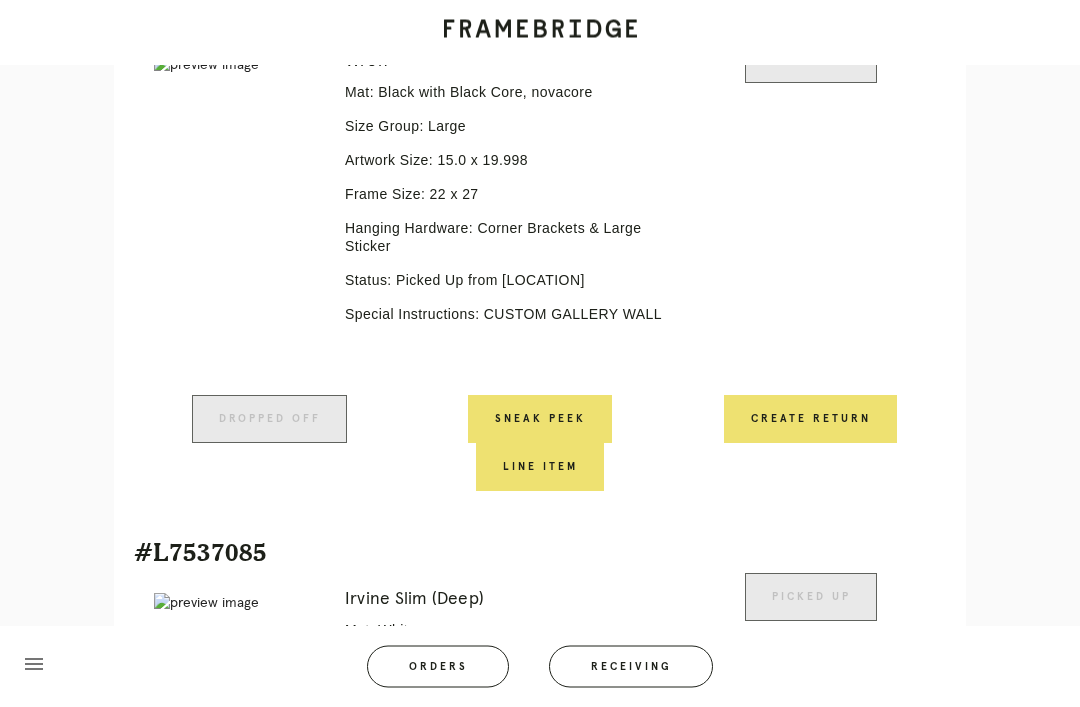 scroll, scrollTop: 6104, scrollLeft: 0, axis: vertical 